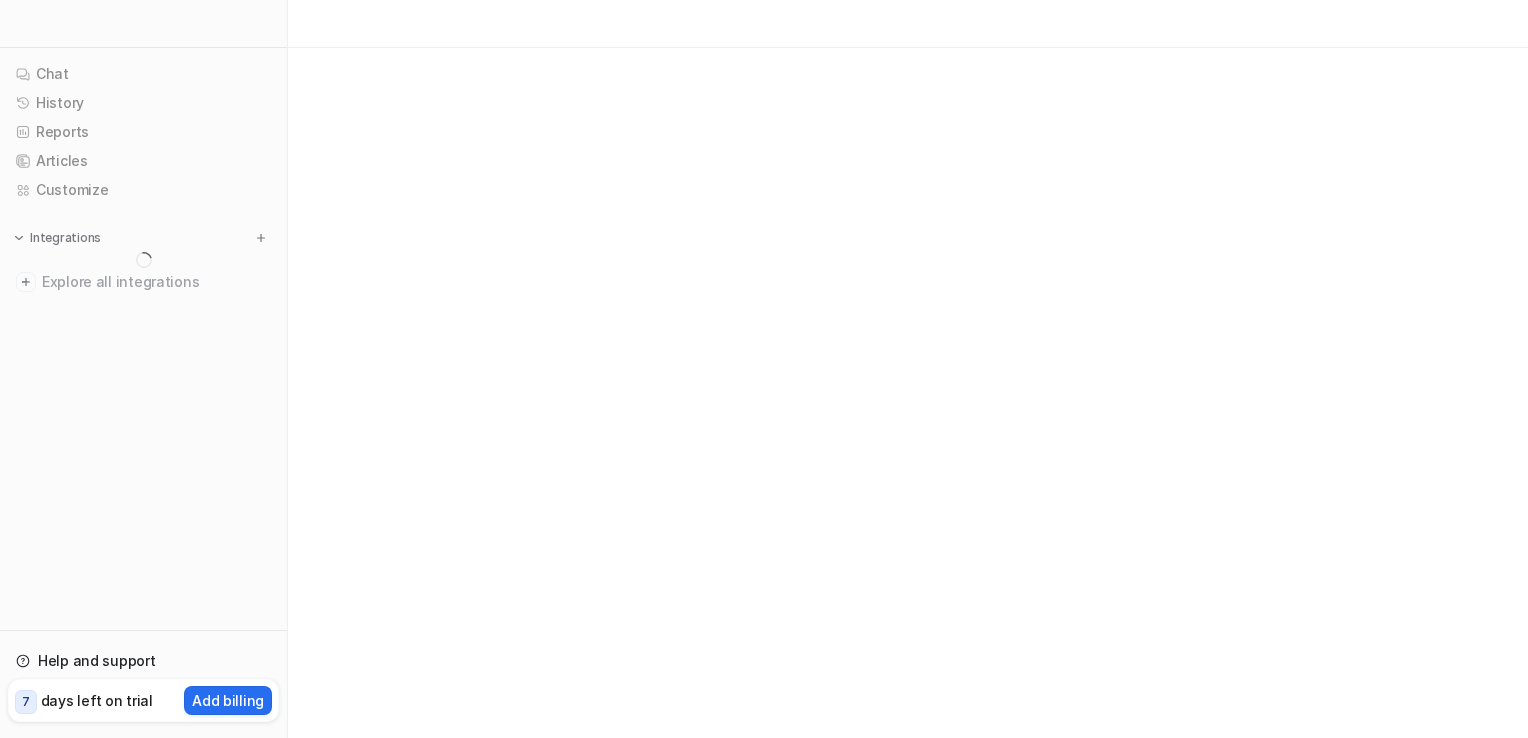 scroll, scrollTop: 0, scrollLeft: 0, axis: both 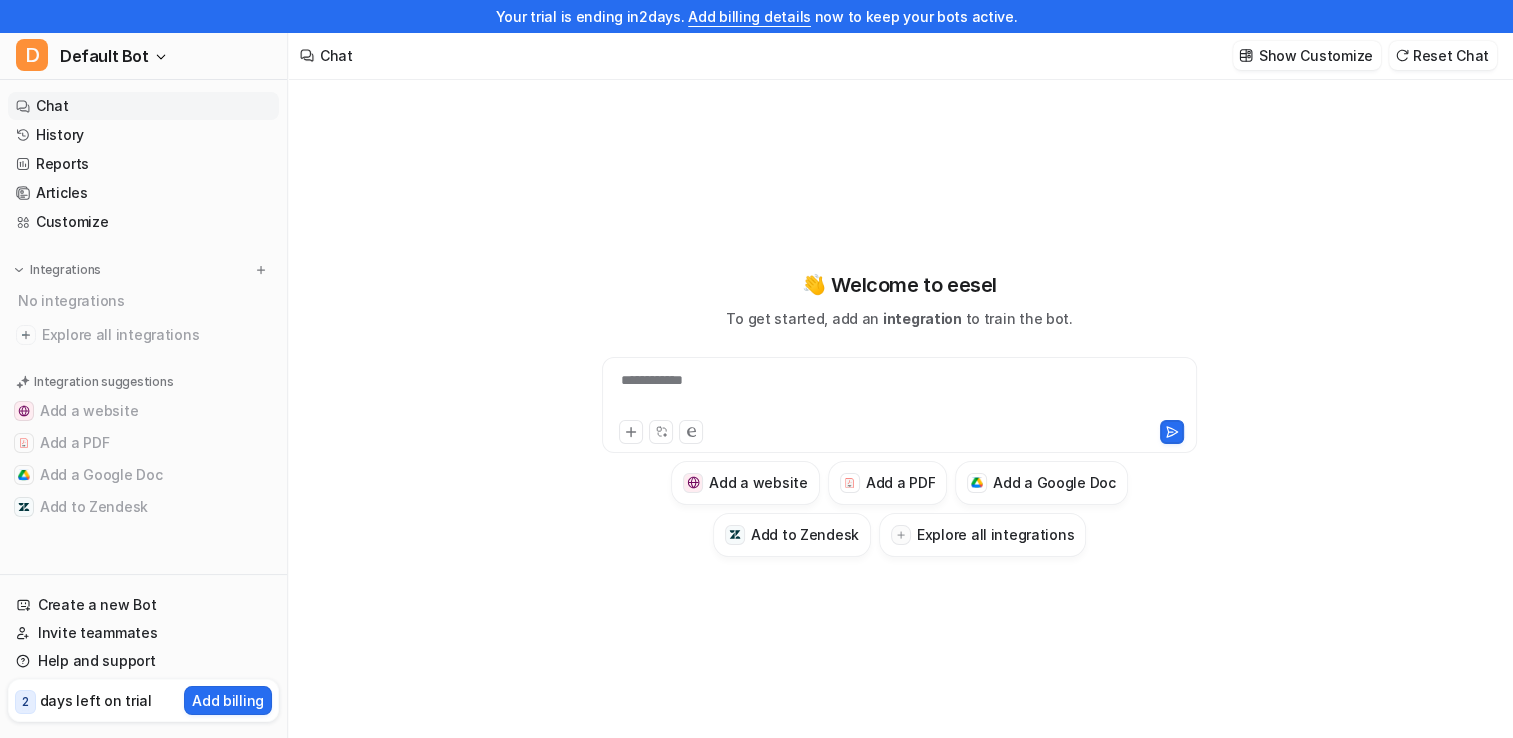 type on "**********" 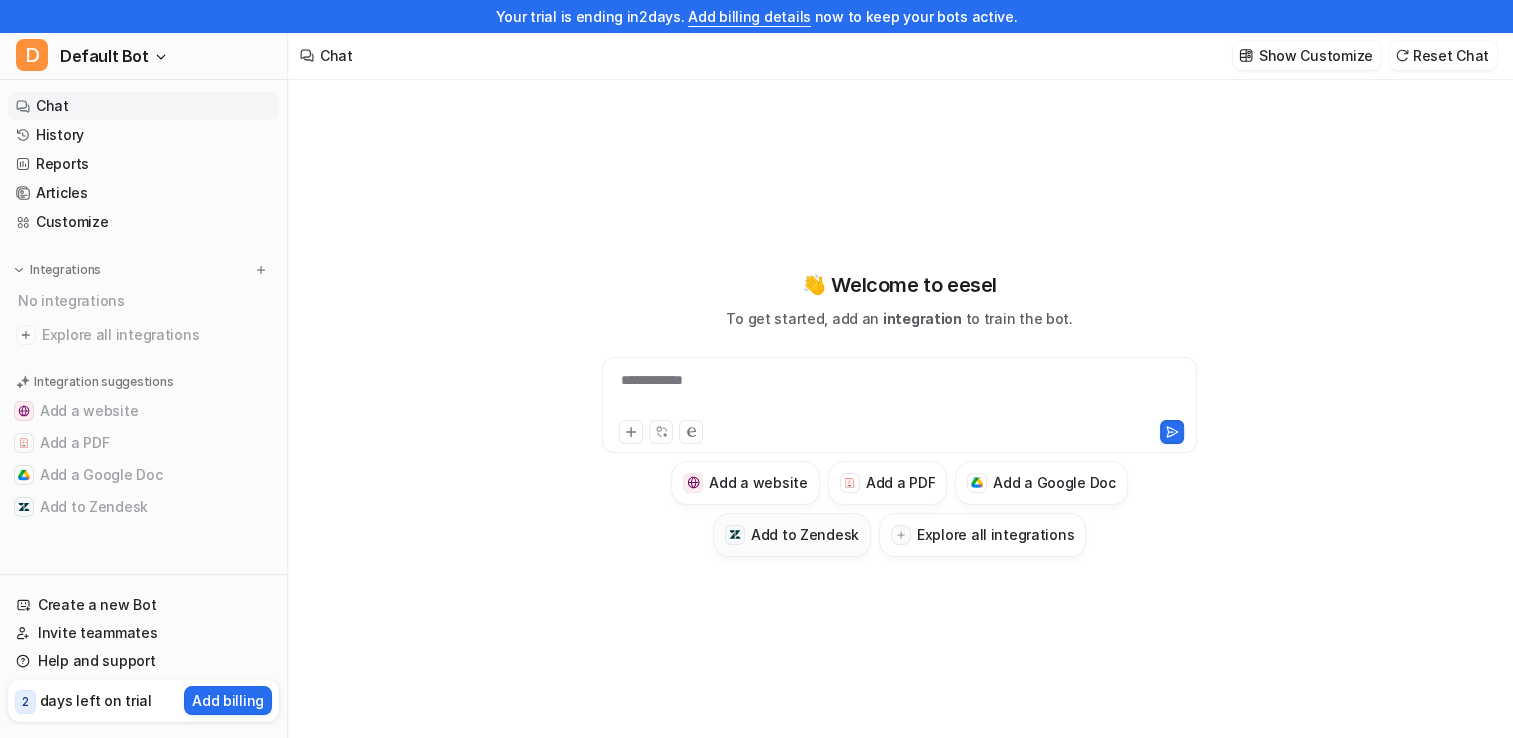 click on "Add to Zendesk" at bounding box center [805, 534] 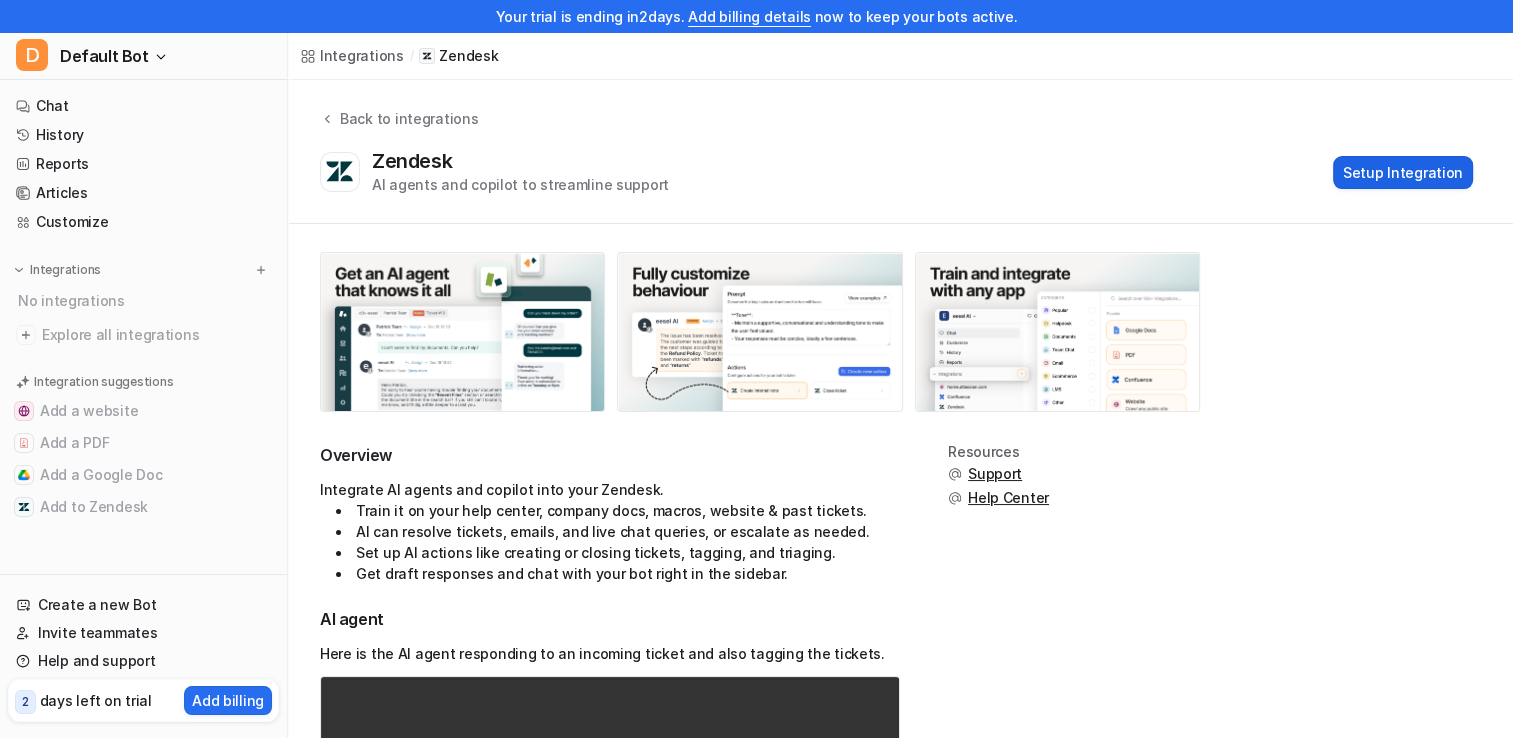 click on "Setup Integration" at bounding box center [1403, 172] 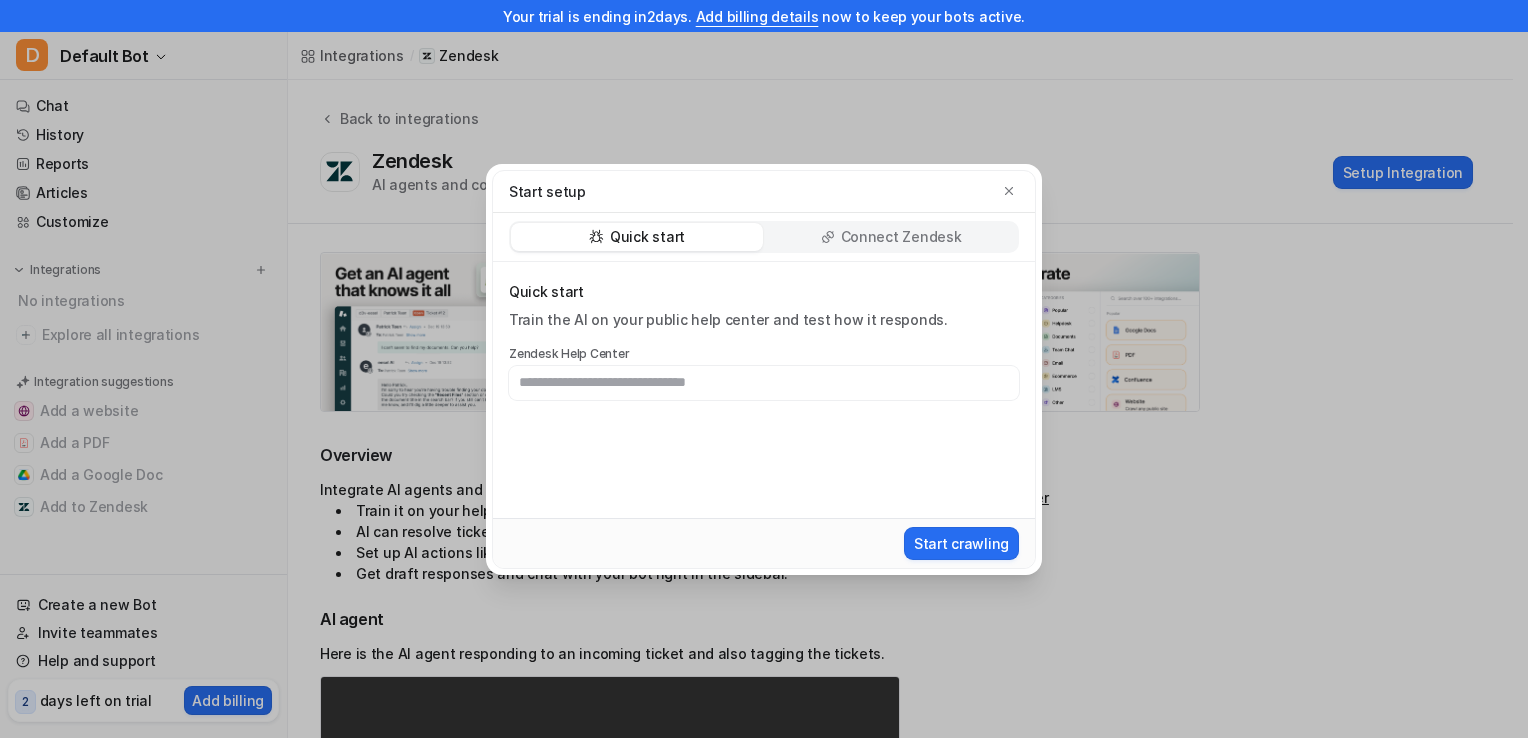 click on "Quick start Connect Zendesk" at bounding box center (764, 237) 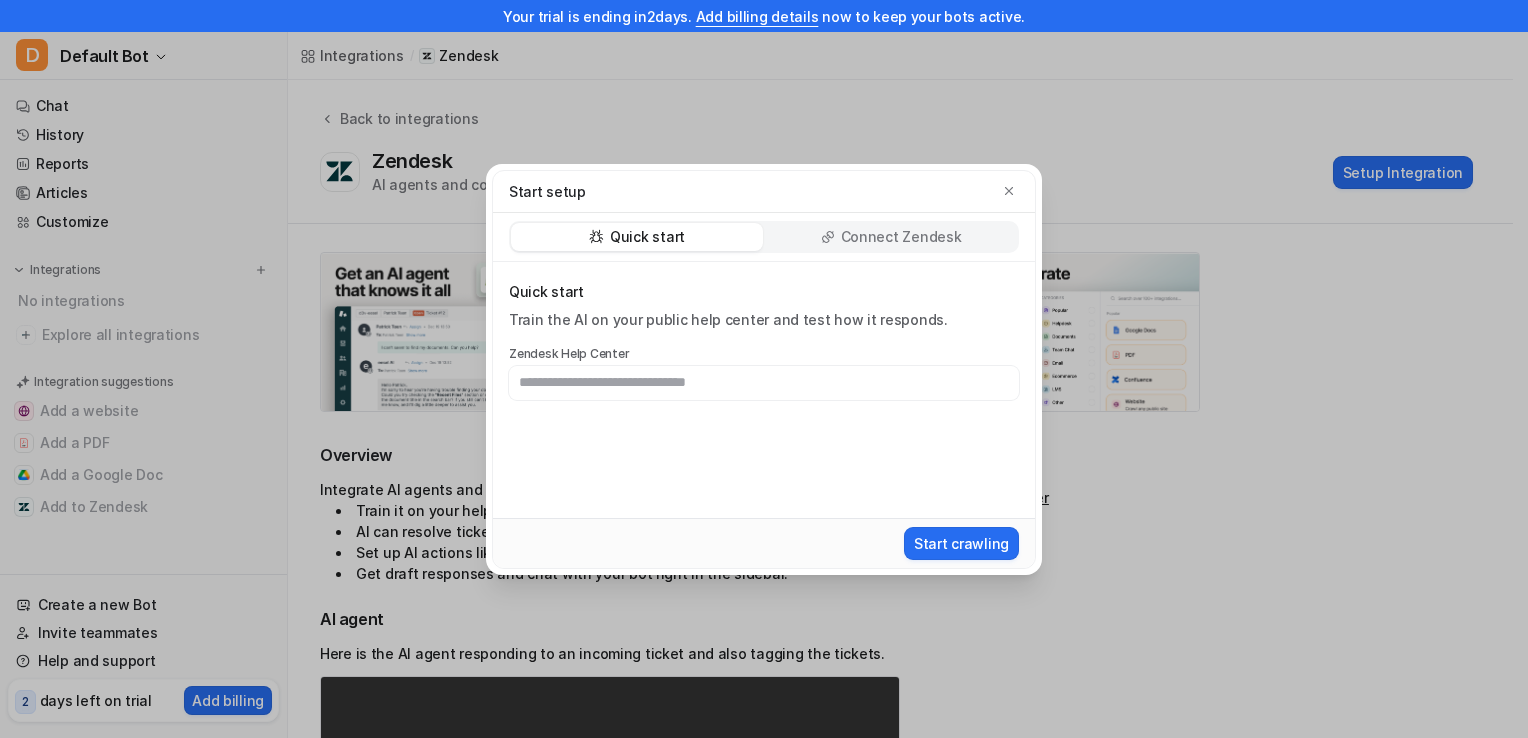 click on "Connect Zendesk" at bounding box center (891, 237) 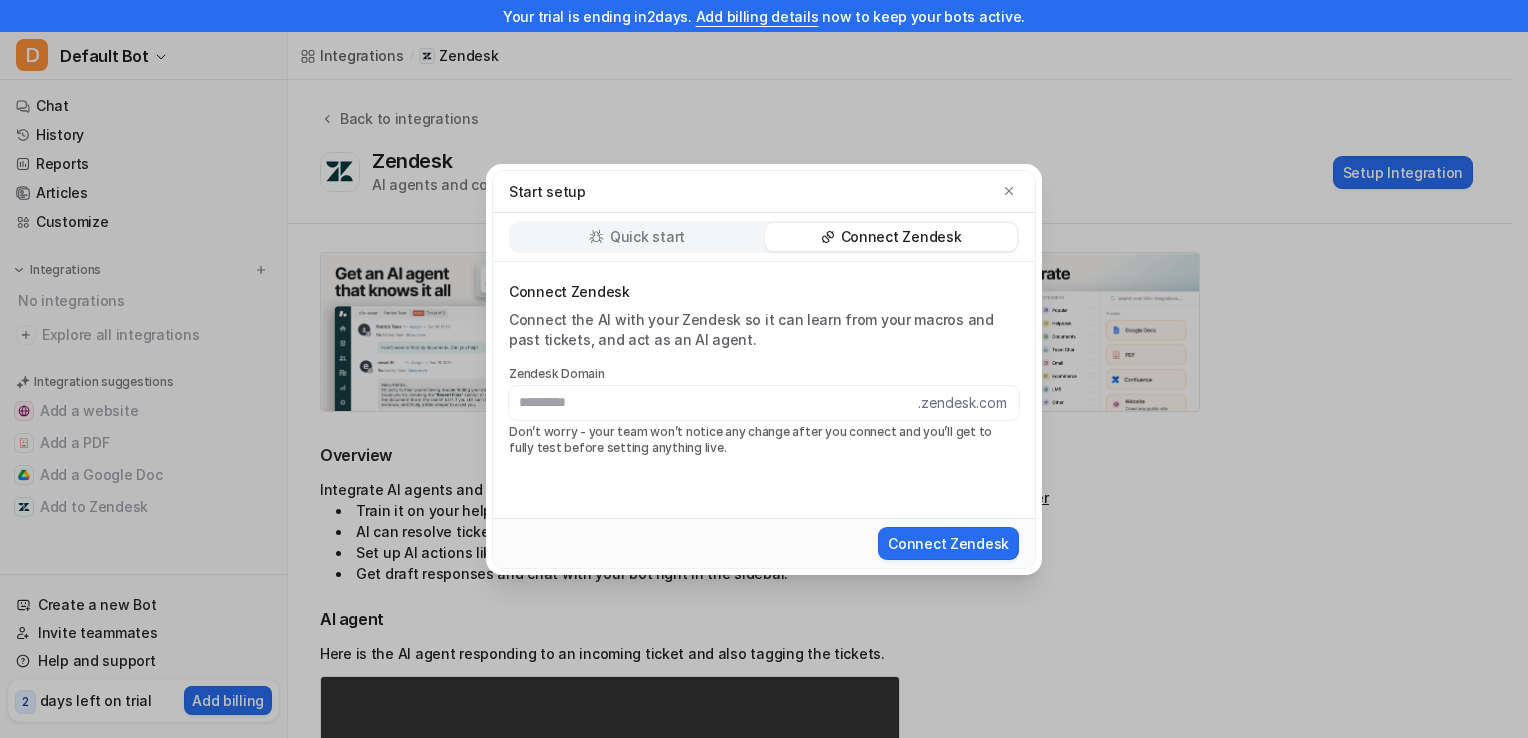 click on "Quick start" at bounding box center (647, 237) 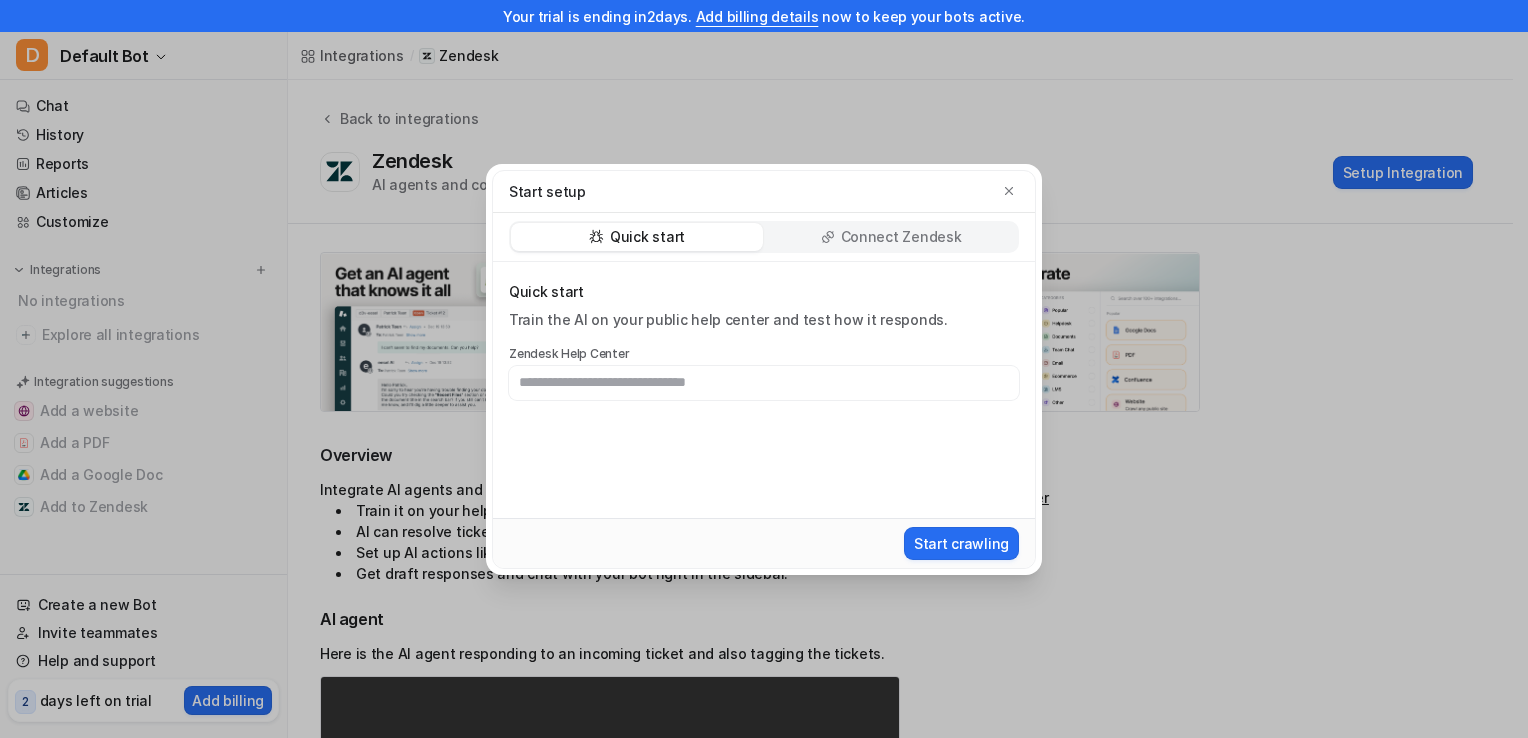 click on "Connect Zendesk" at bounding box center [891, 237] 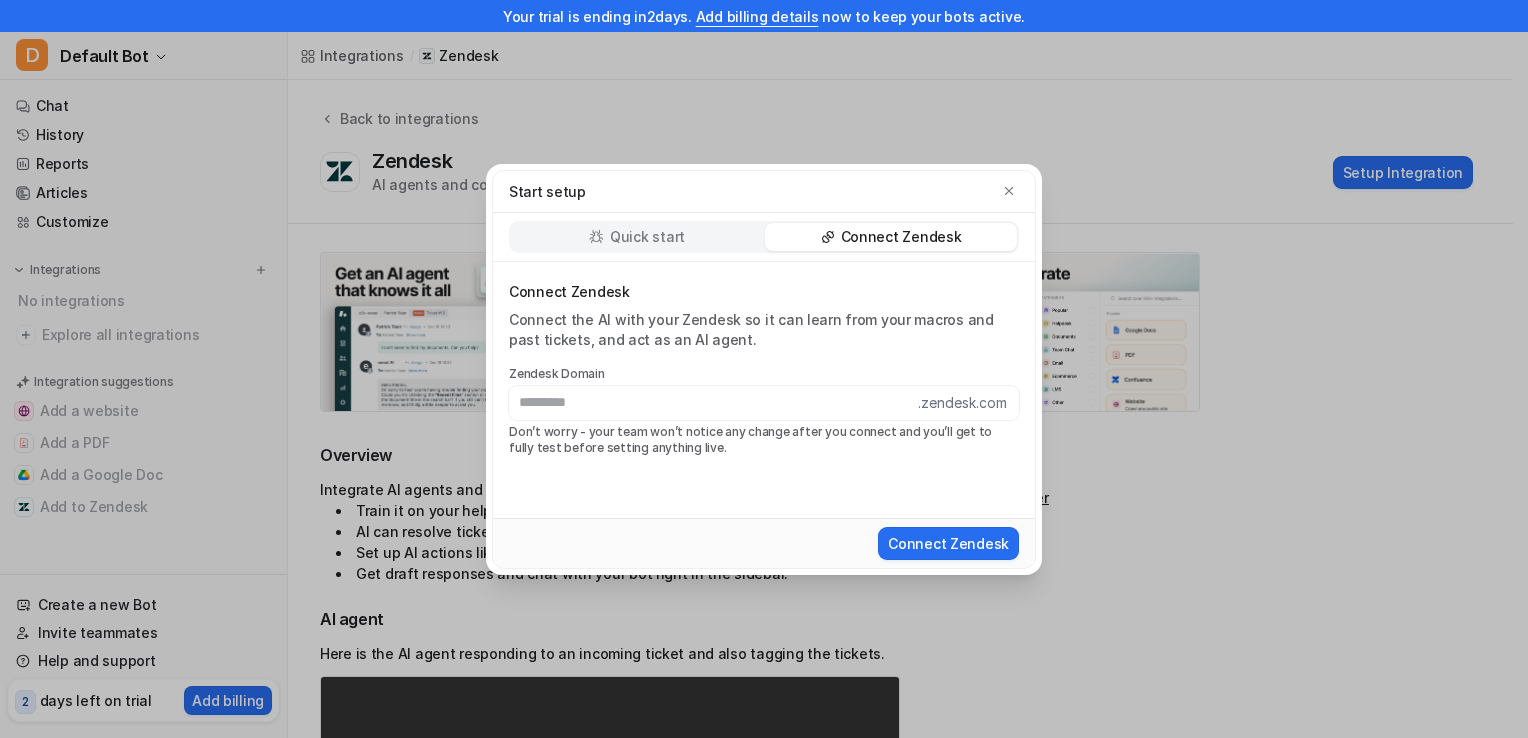click at bounding box center [713, 403] 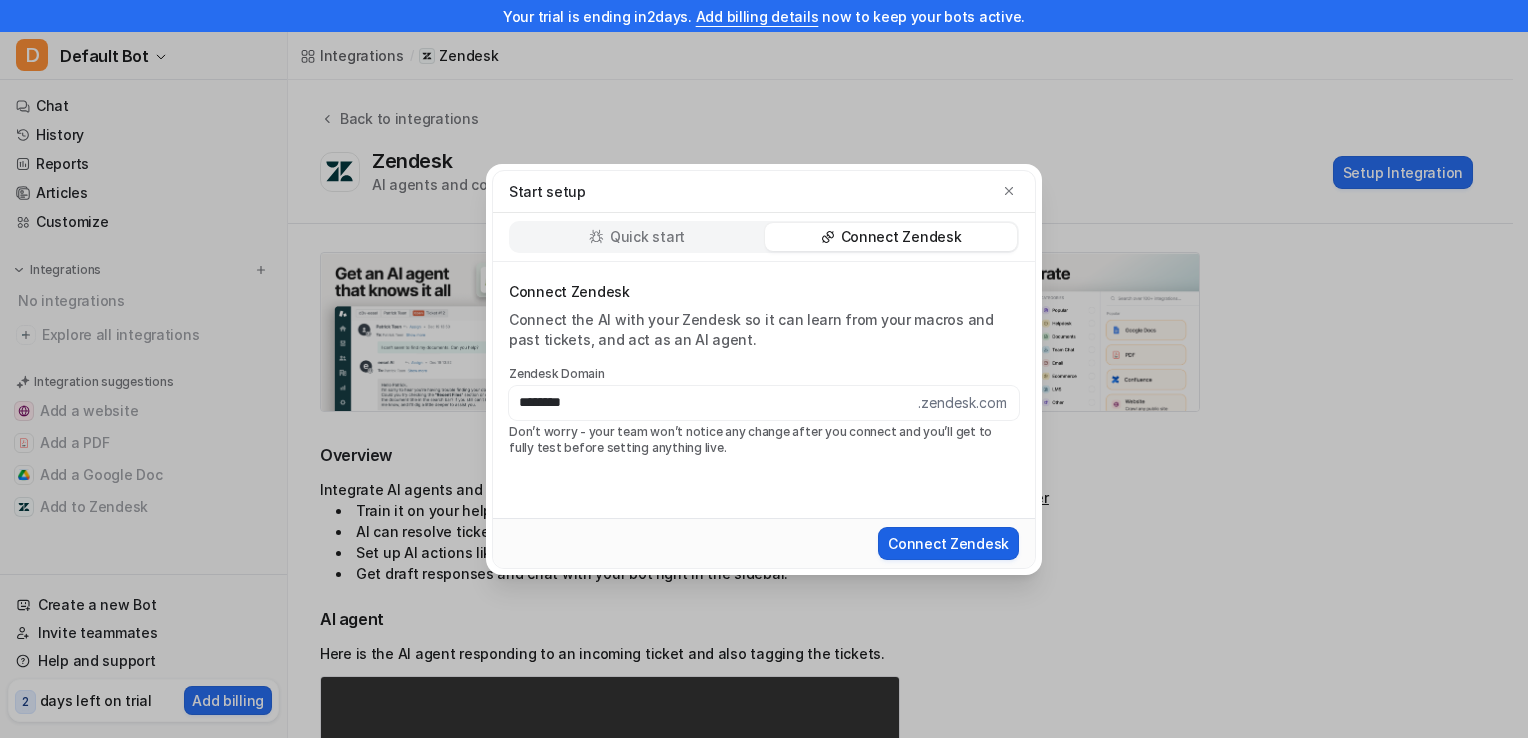 click on "Connect Zendesk" at bounding box center [948, 543] 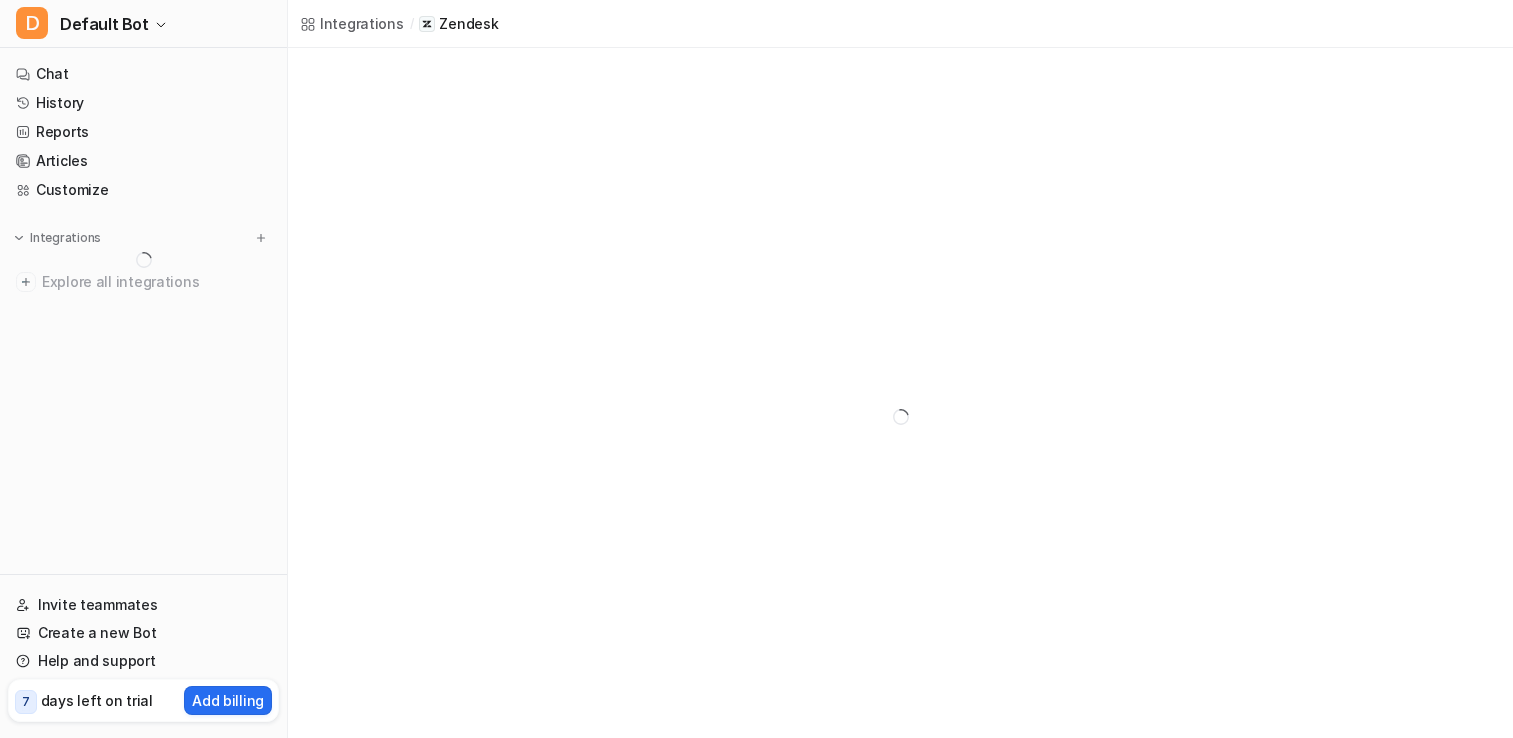 scroll, scrollTop: 0, scrollLeft: 0, axis: both 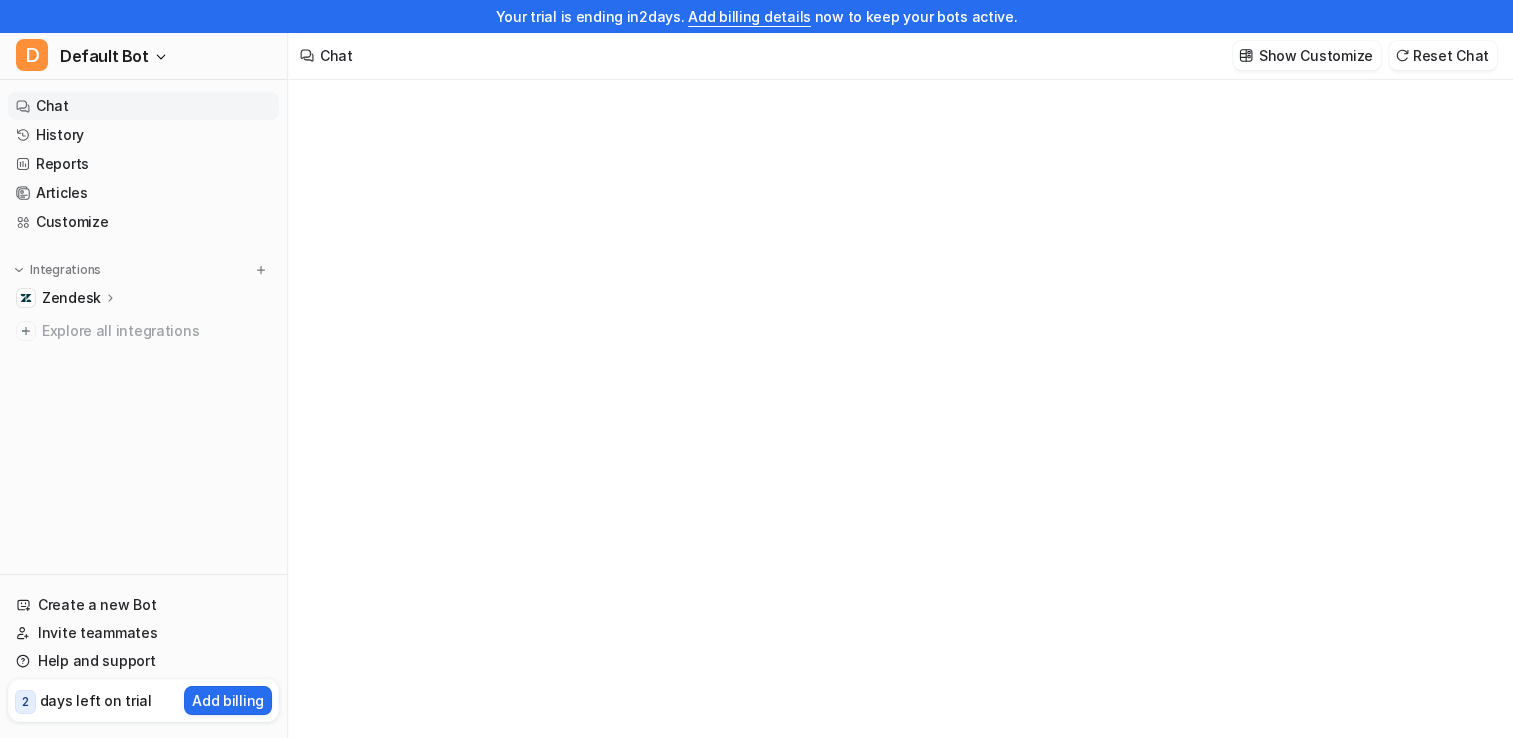 type on "**********" 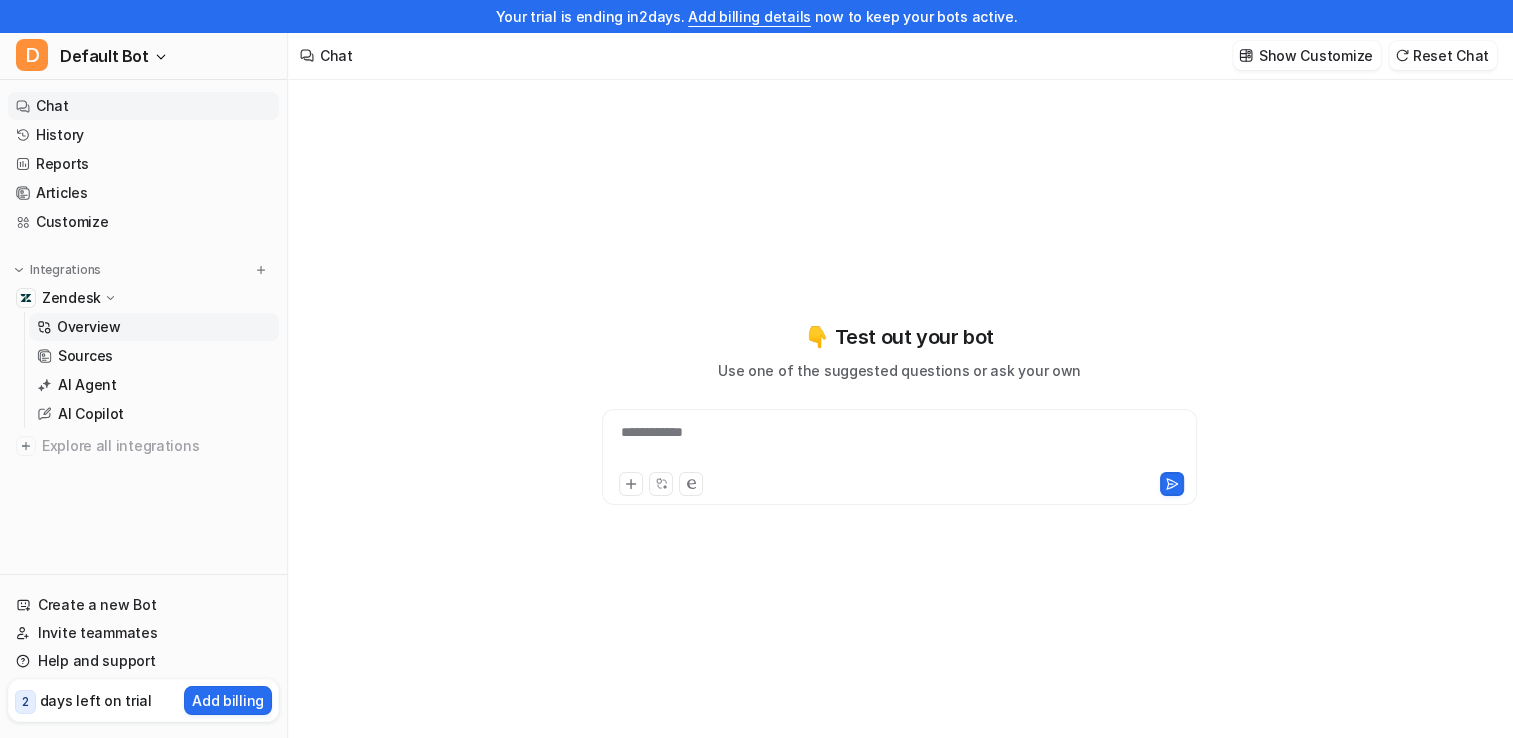 click on "Overview" at bounding box center [89, 327] 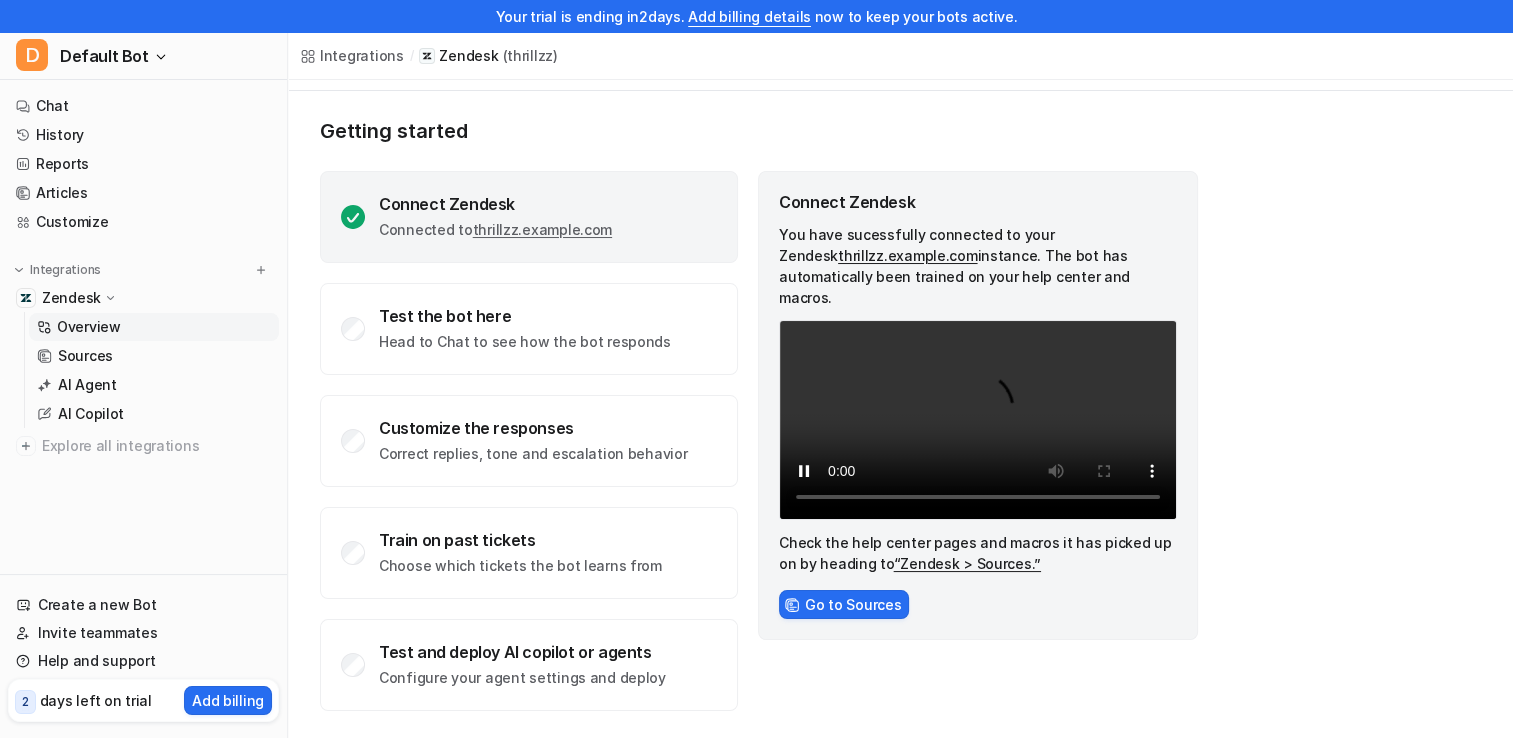 scroll, scrollTop: 0, scrollLeft: 0, axis: both 